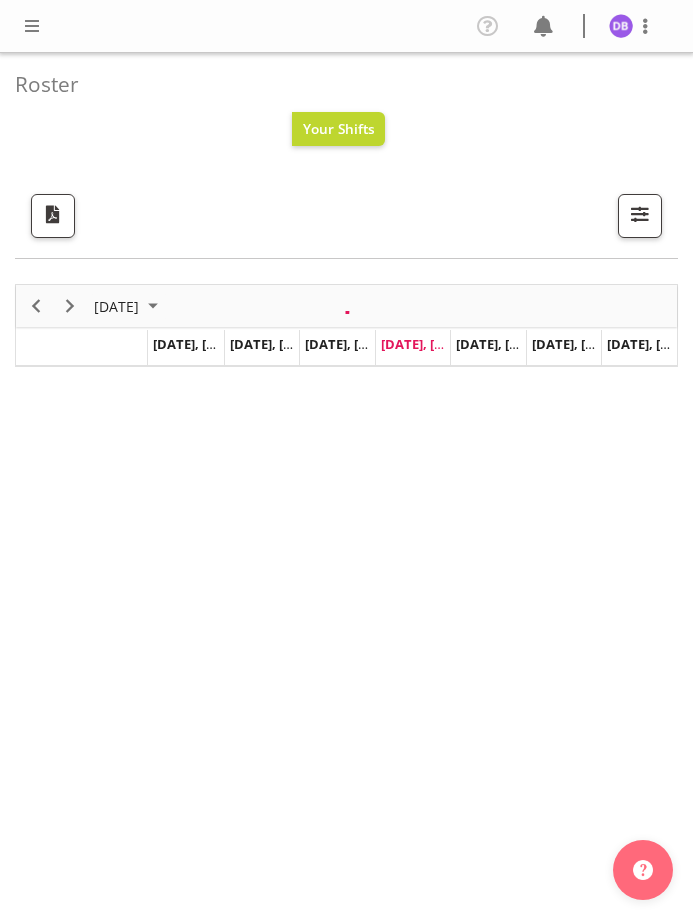 scroll, scrollTop: 0, scrollLeft: 0, axis: both 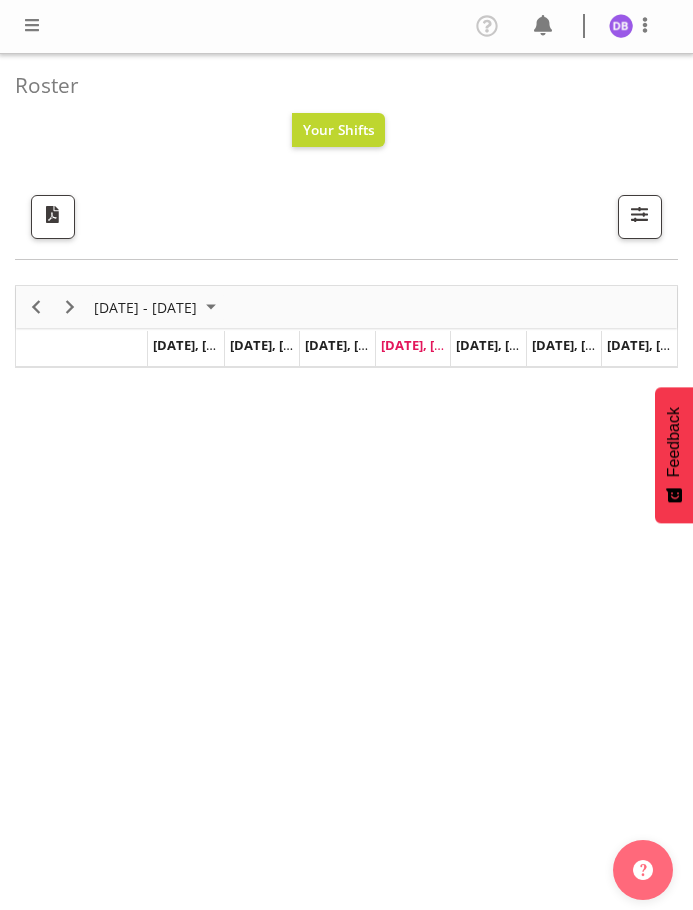 click at bounding box center (32, 25) 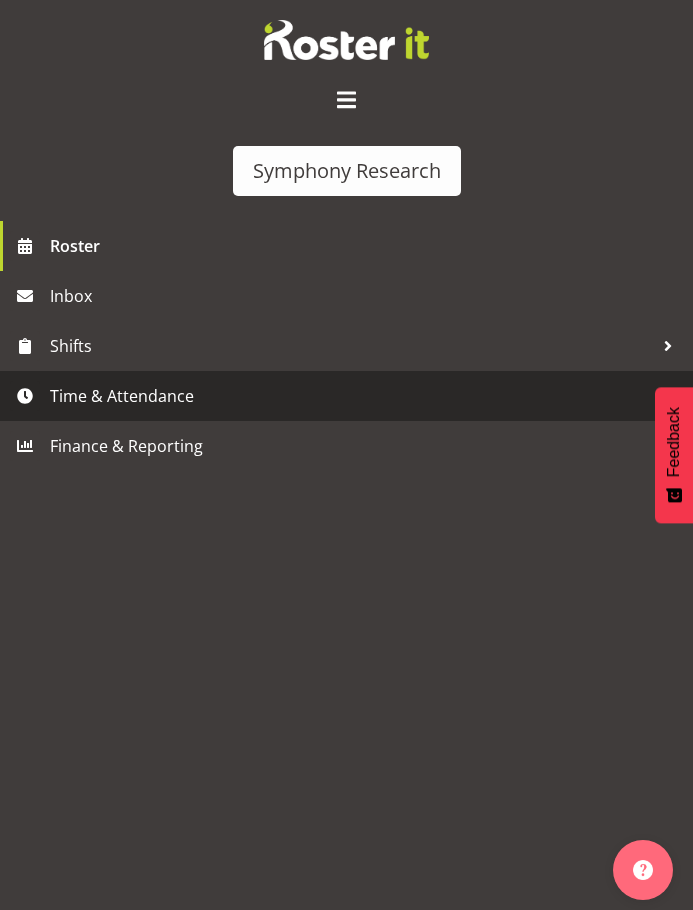 click on "Time & Attendance" at bounding box center [351, 396] 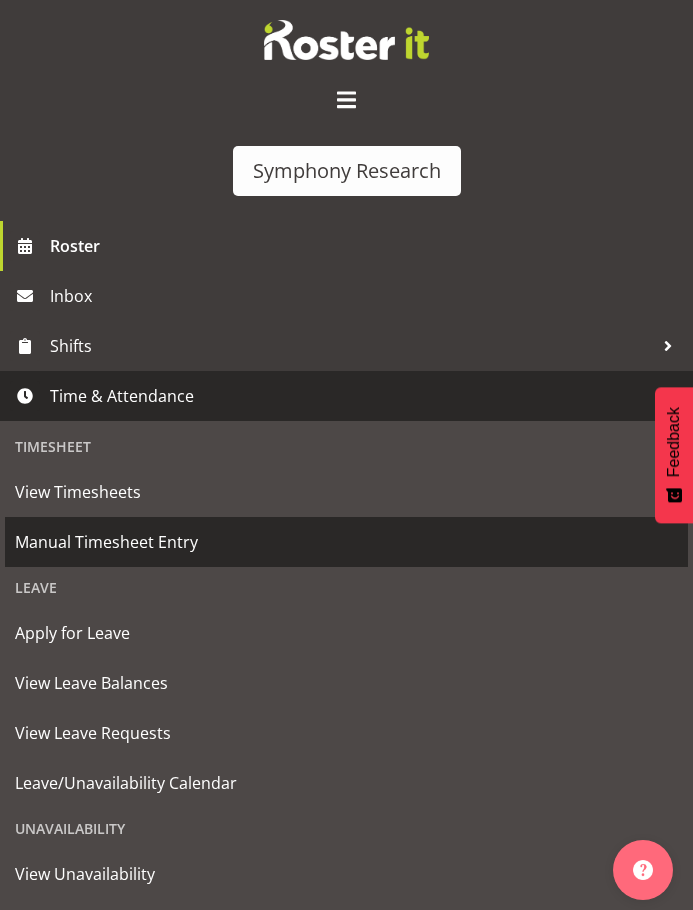 click on "Manual Timesheet Entry" at bounding box center (346, 542) 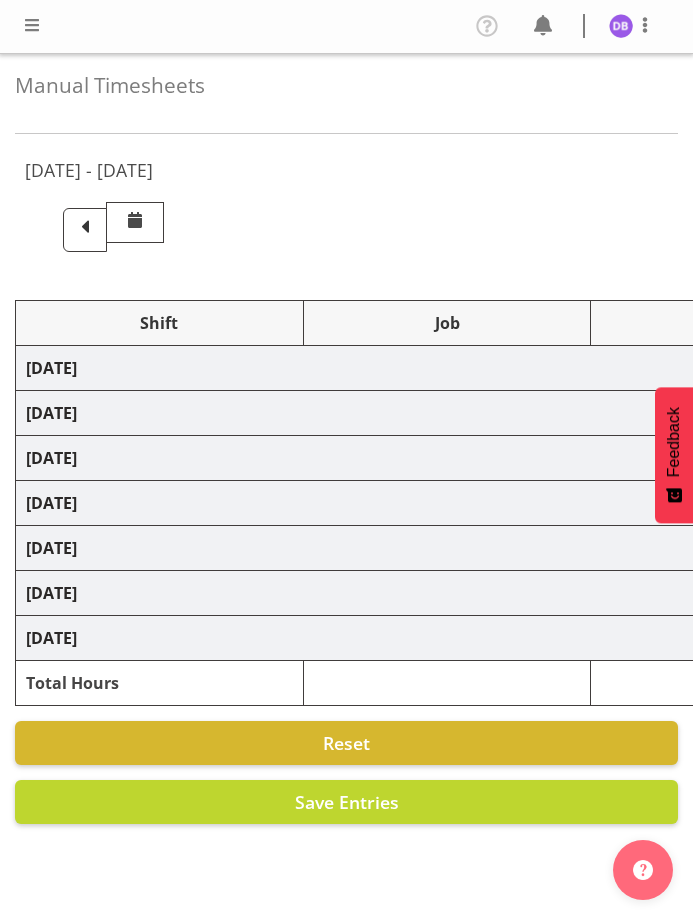 scroll, scrollTop: 0, scrollLeft: 0, axis: both 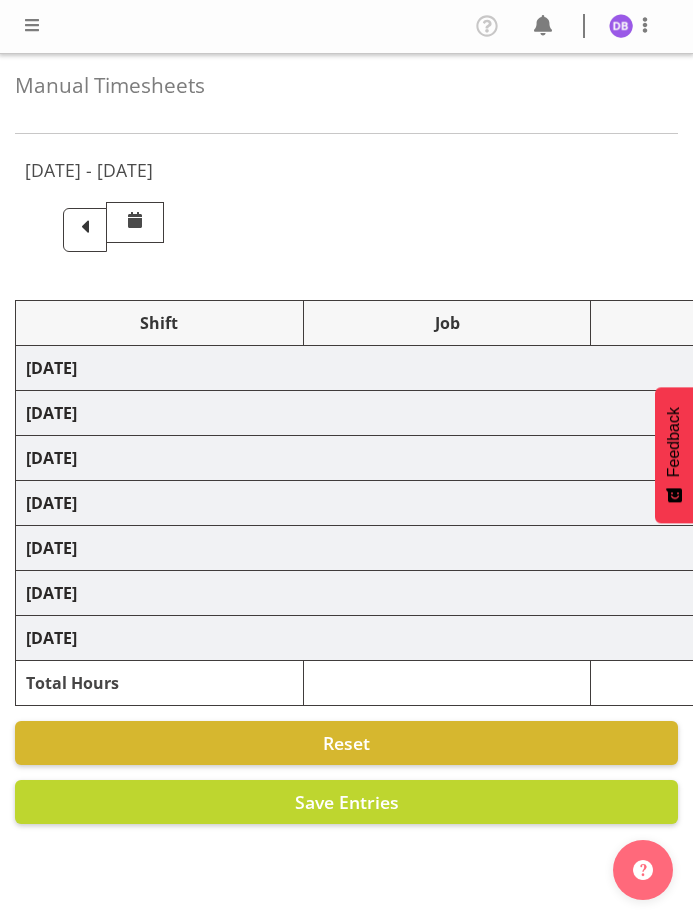 select on "26078" 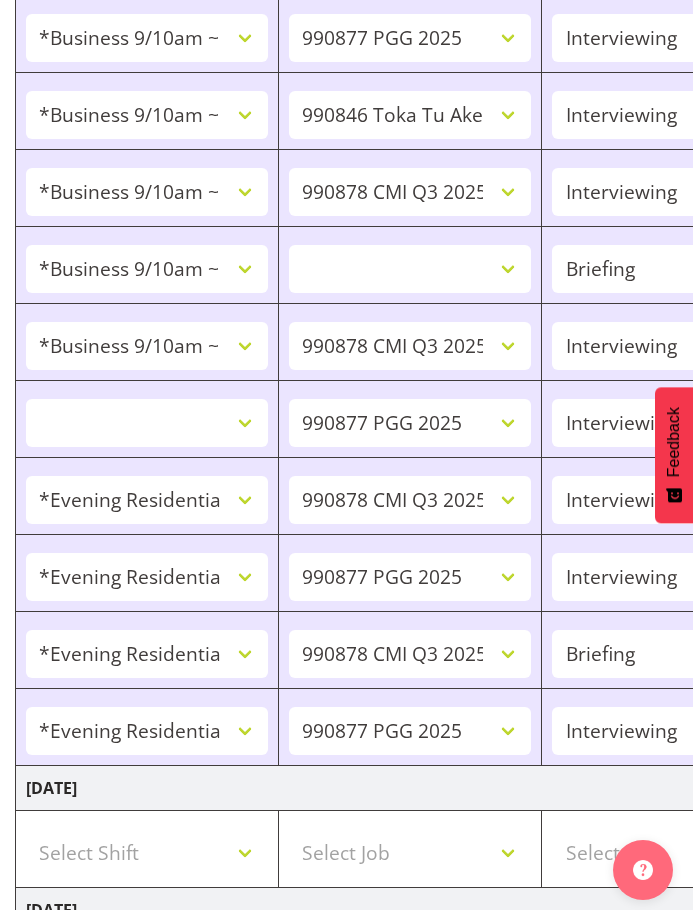 scroll, scrollTop: 1700, scrollLeft: 0, axis: vertical 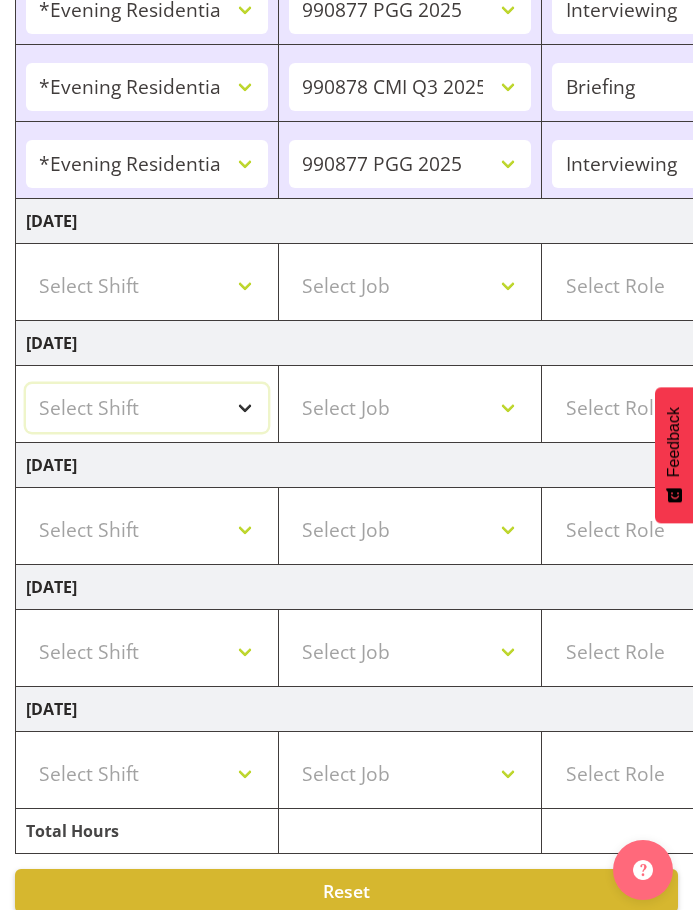 click on "Select Shift  !!Weekend Residential    (Roster IT Shift Label) *Business  9/10am ~ 4:30pm *Business Supervisor *Evening Residential Shift 5-9pm *RP Track  C *RP Track C Weekend *RP Weekly/Monthly Tracks *Supervisor Call Centre *Supervisor Evening *Supervisors & Call Centre Weekend PowerNet Evenings PowerNet Weekend Test WP Aust briefing/training World Poll Aust Late 9p~10:30p World Poll Aust Wkend World Poll NZ Pilot 6:30~10:30pm World Poll Pilot Aust 6:30~10:30pm" at bounding box center [147, 408] 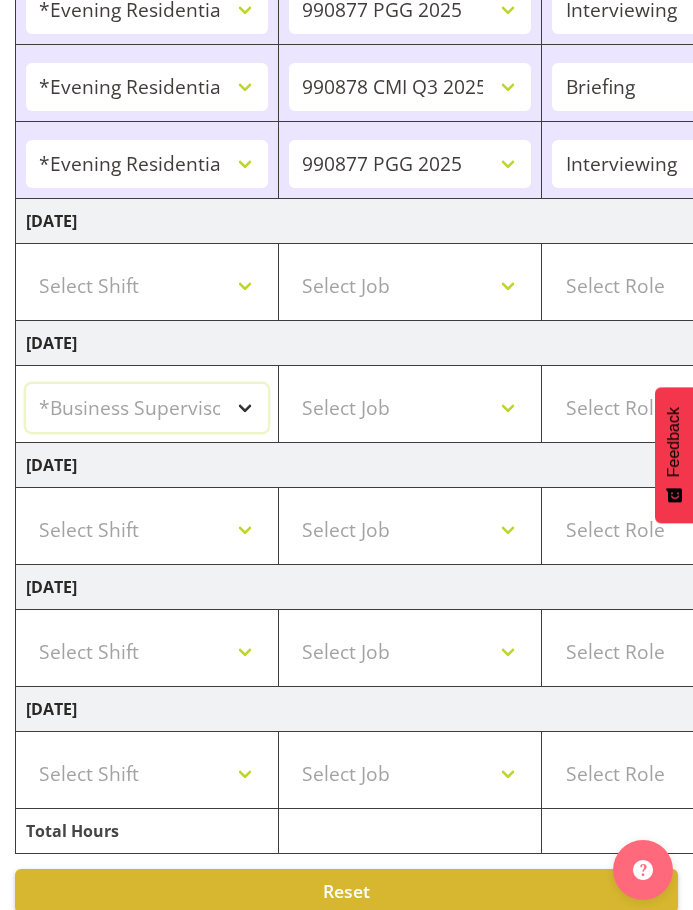 click on "Select Shift  !!Weekend Residential    (Roster IT Shift Label) *Business  9/10am ~ 4:30pm *Business Supervisor *Evening Residential Shift 5-9pm *RP Track  C *RP Track C Weekend *RP Weekly/Monthly Tracks *Supervisor Call Centre *Supervisor Evening *Supervisors & Call Centre Weekend PowerNet Evenings PowerNet Weekend Test WP Aust briefing/training World Poll Aust Late 9p~10:30p World Poll Aust Wkend World Poll NZ Pilot 6:30~10:30pm World Poll Pilot Aust 6:30~10:30pm" at bounding box center (147, 408) 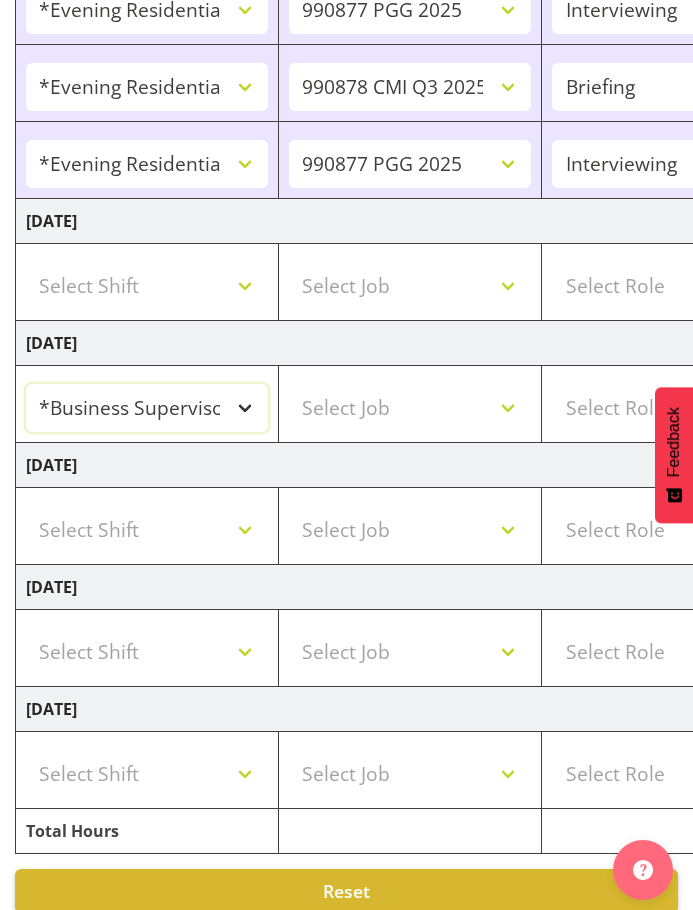 click on "!!Weekend Residential    (Roster IT Shift Label) *Business  9/10am ~ 4:30pm *Business Supervisor *Evening Residential Shift 5-9pm *RP Track  C *RP Track C Weekend *RP Weekly/Monthly Tracks *Supervisor Call Centre *Supervisor Evening *Supervisors & Call Centre Weekend PowerNet Evenings PowerNet Weekend Test WP Aust briefing/training World Poll Aust Late 9p~10:30p World Poll Aust Wkend World Poll NZ Pilot 6:30~10:30pm World Poll Pilot Aust 6:30~10:30pm" at bounding box center [147, 408] 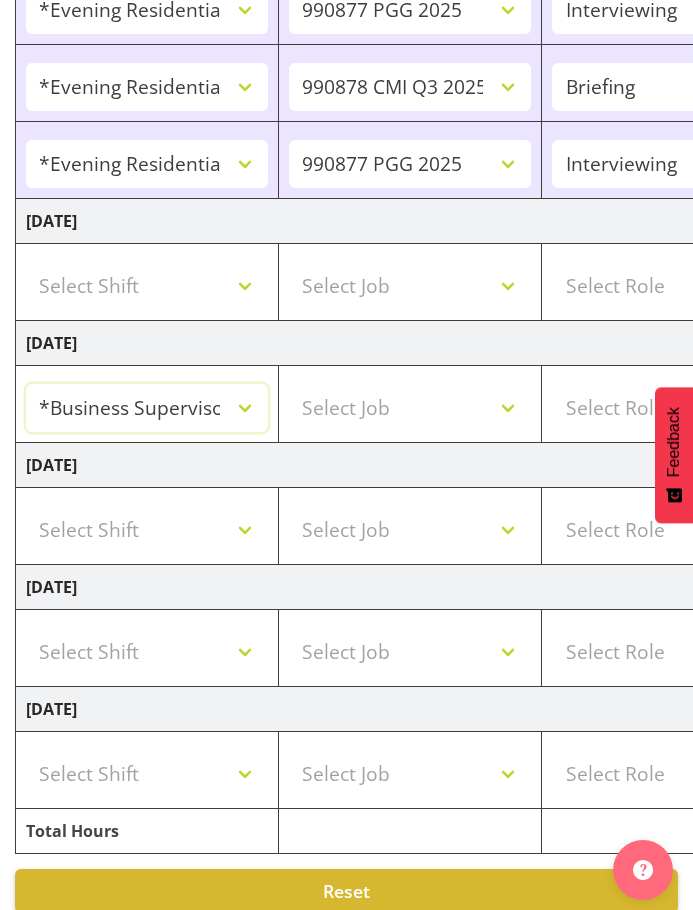 select on "26078" 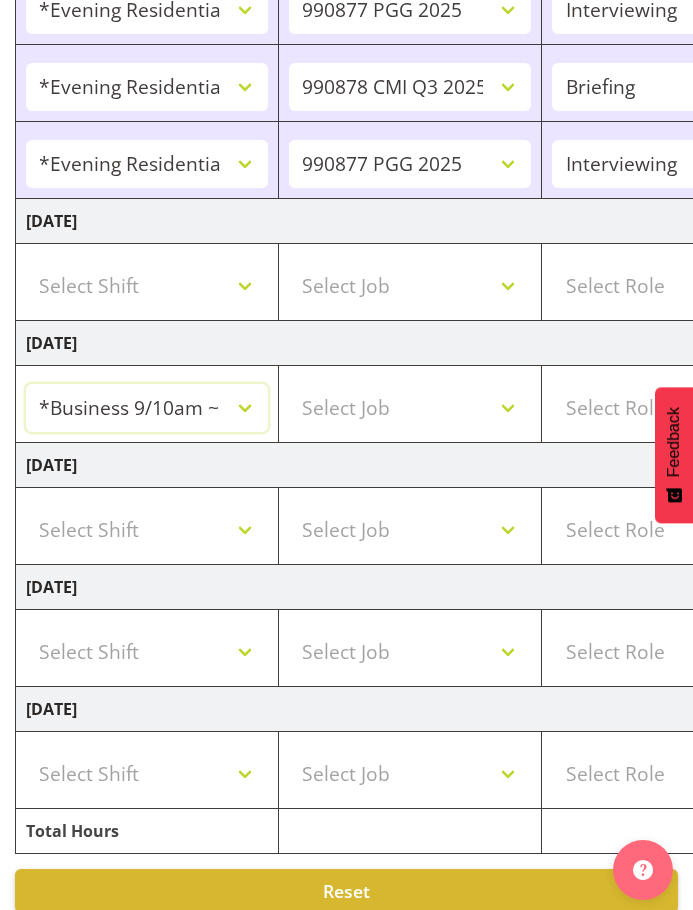 click on "!!Weekend Residential    (Roster IT Shift Label) *Business  9/10am ~ 4:30pm *Business Supervisor *Evening Residential Shift 5-9pm *RP Track  C *RP Track C Weekend *RP Weekly/Monthly Tracks *Supervisor Call Centre *Supervisor Evening *Supervisors & Call Centre Weekend PowerNet Evenings PowerNet Weekend Test WP Aust briefing/training World Poll Aust Late 9p~10:30p World Poll Aust Wkend World Poll NZ Pilot 6:30~10:30pm World Poll Pilot Aust 6:30~10:30pm" at bounding box center (147, 408) 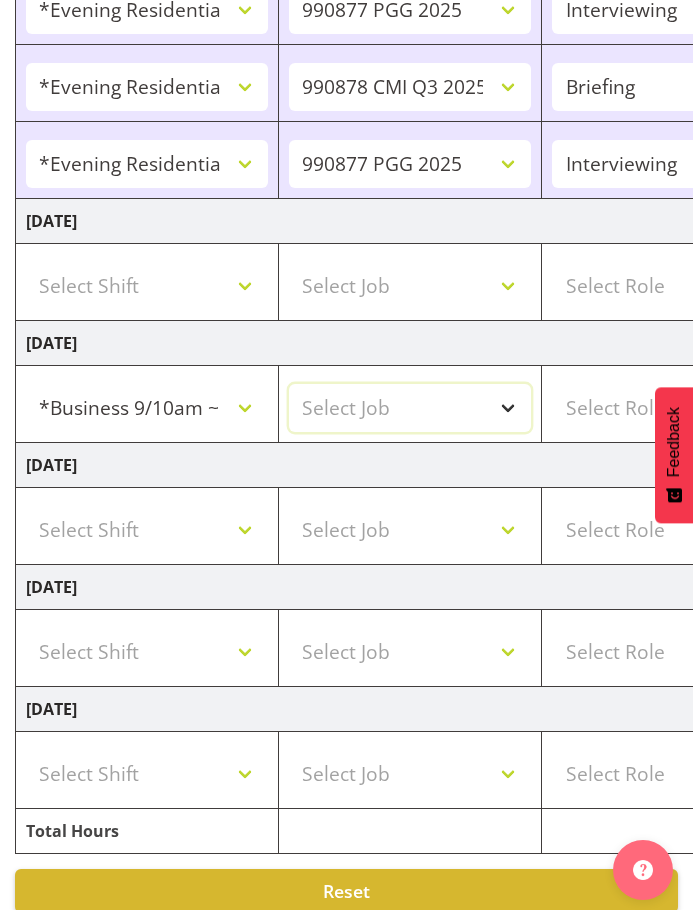 click on "Select Job  550060 IF Admin 553495 Rural Omnibus [DATE] - [DATE] 553500 BFM [DATE] - [DATE] 990000 General 990820 Mobtest 2024 990821 Goldrush 2024 990846 Toka Tu Ake 2025 990855 FENZ 990869 Richmond Home Heating 990873 Batteries 990877 PGG 2025 990878 CMI Q3 2025 990879 Selwyn DC 990881 PowerNet 999996 Training 999997 Recruitment & Training 999999 DT" at bounding box center (410, 408) 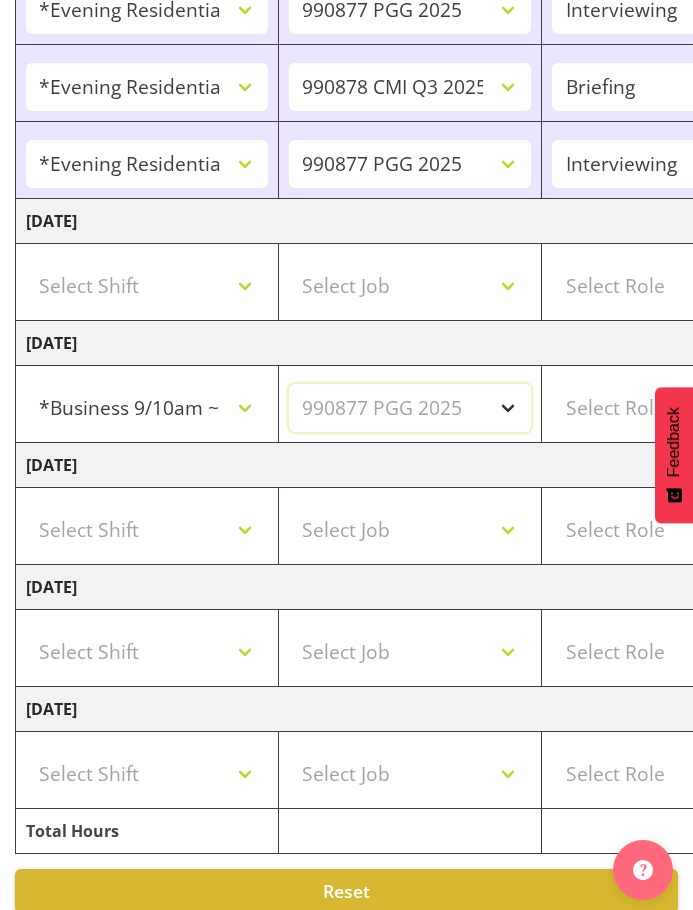 click on "Select Job  550060 IF Admin 553495 Rural Omnibus [DATE] - [DATE] 553500 BFM [DATE] - [DATE] 990000 General 990820 Mobtest 2024 990821 Goldrush 2024 990846 Toka Tu Ake 2025 990855 FENZ 990869 Richmond Home Heating 990873 Batteries 990877 PGG 2025 990878 CMI Q3 2025 990879 Selwyn DC 990881 PowerNet 999996 Training 999997 Recruitment & Training 999999 DT" at bounding box center (410, 408) 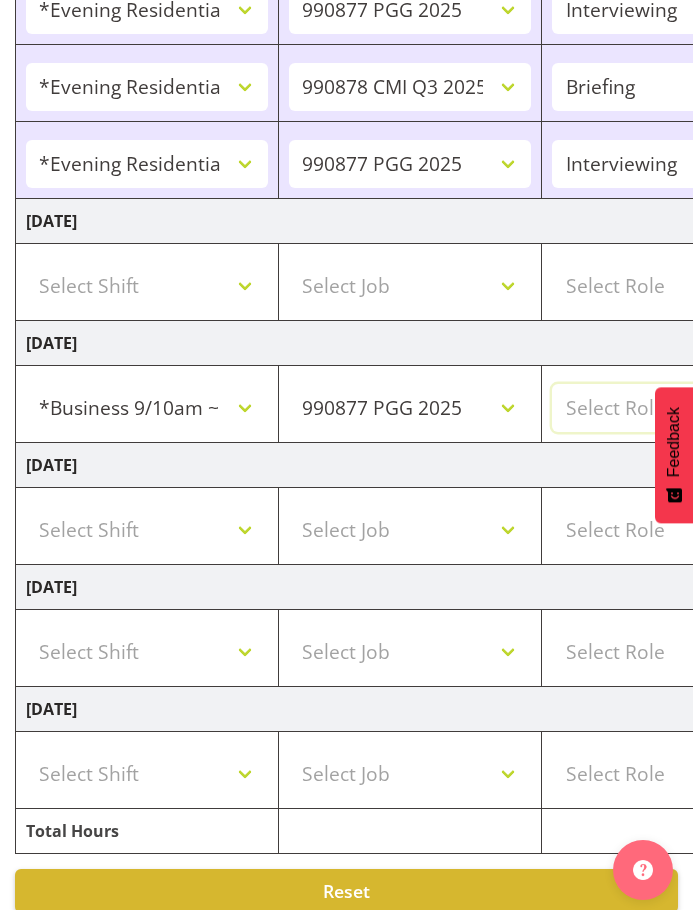 click on "Select Role  Briefing Interviewing" at bounding box center (673, 408) 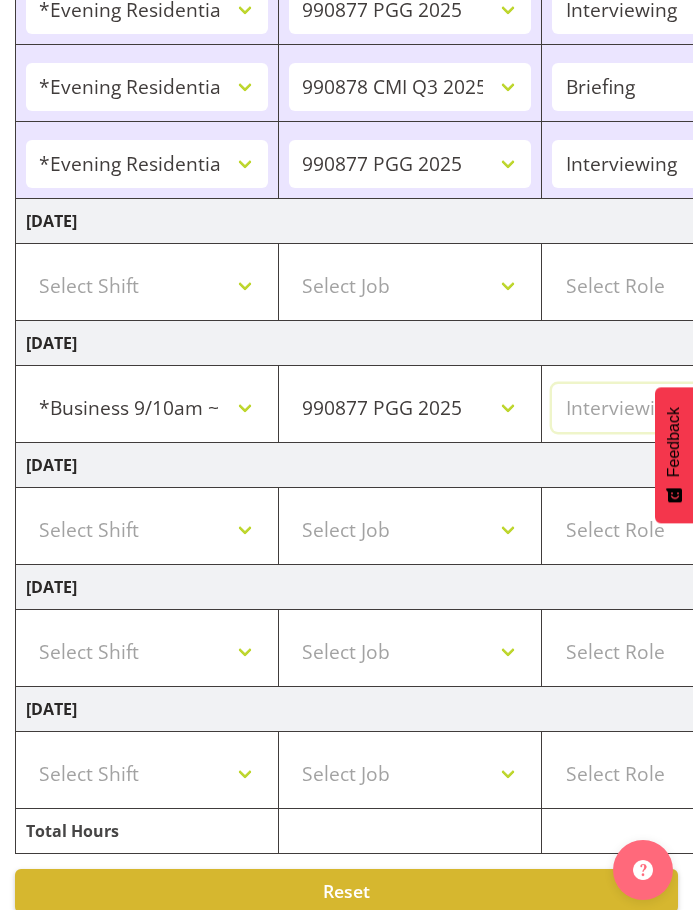 click on "Select Role  Briefing Interviewing" at bounding box center (673, 408) 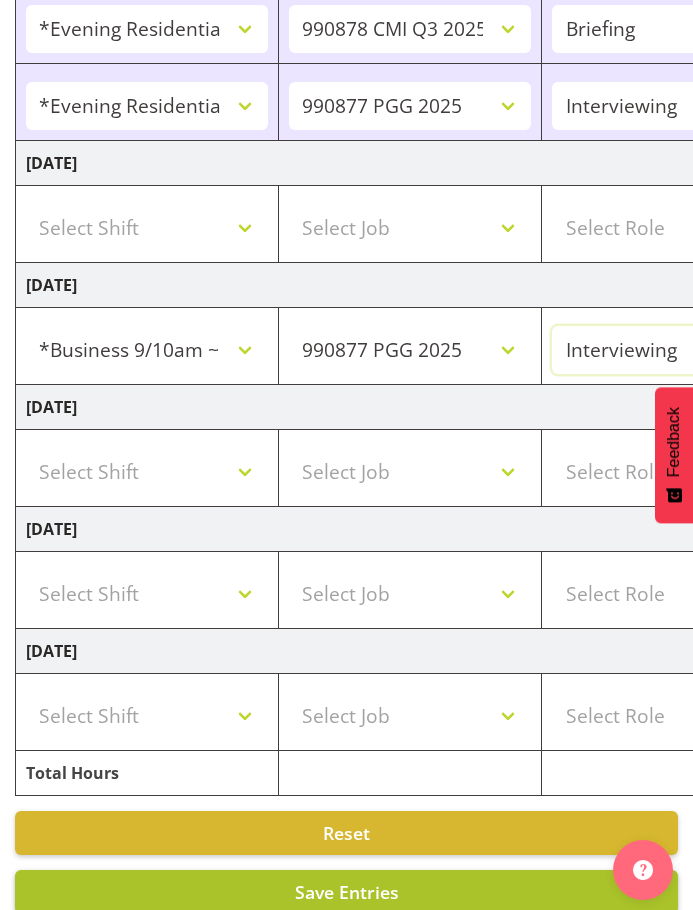 scroll, scrollTop: 1807, scrollLeft: 0, axis: vertical 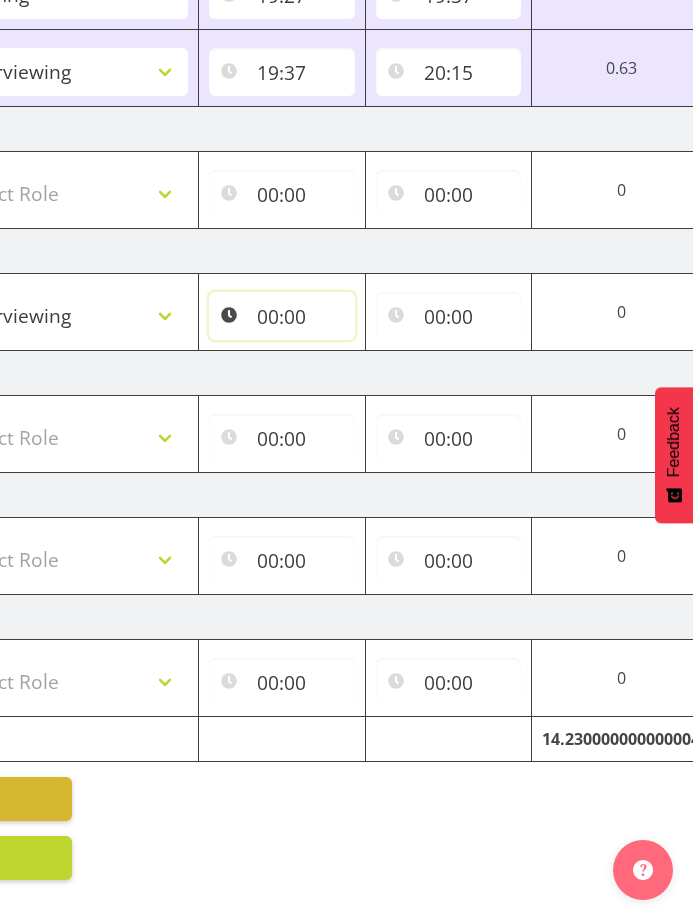 click on "00:00" at bounding box center [282, 316] 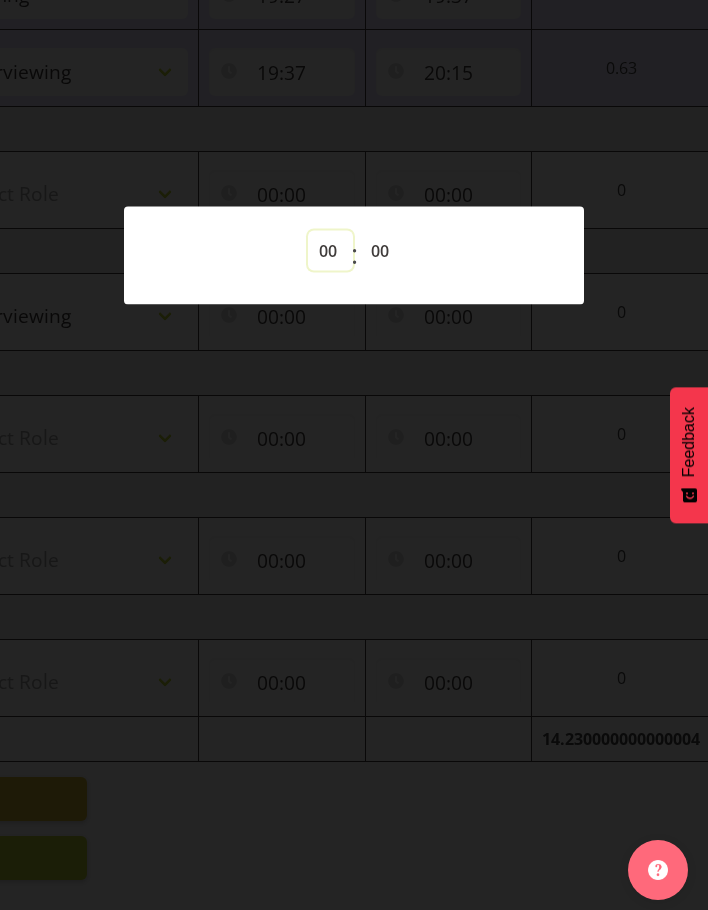 click on "00   01   02   03   04   05   06   07   08   09   10   11   12   13   14   15   16   17   18   19   20   21   22   23" at bounding box center (330, 250) 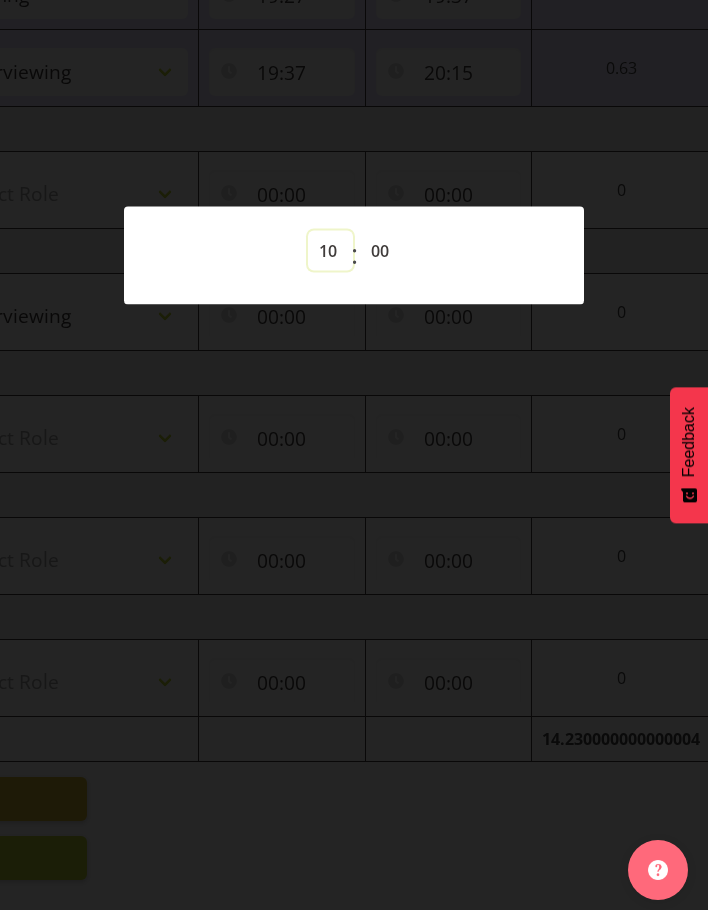click on "00   01   02   03   04   05   06   07   08   09   10   11   12   13   14   15   16   17   18   19   20   21   22   23" at bounding box center (330, 250) 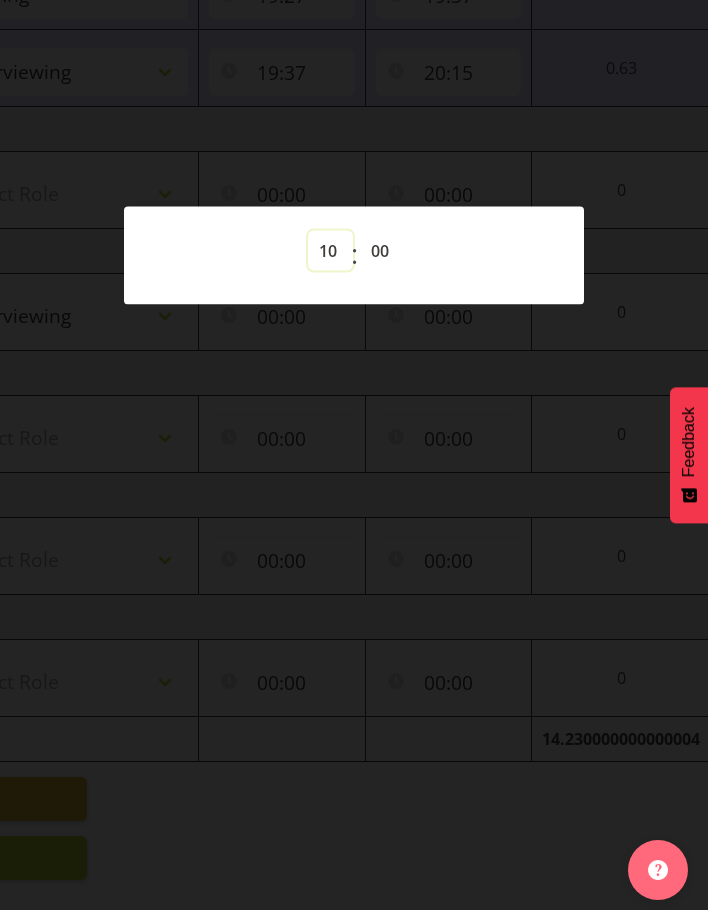 select 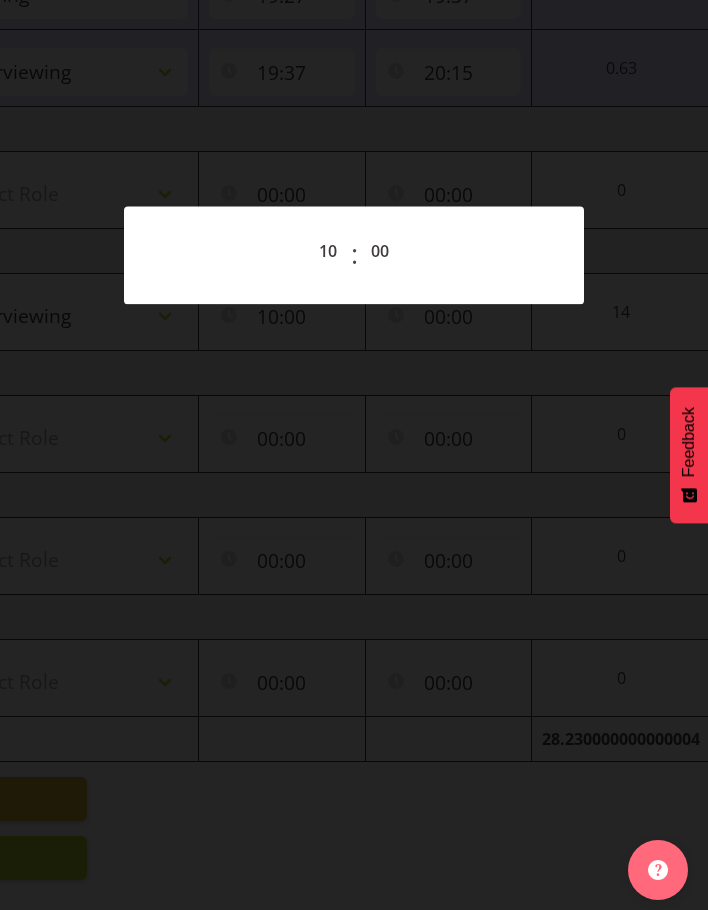 click at bounding box center (354, 455) 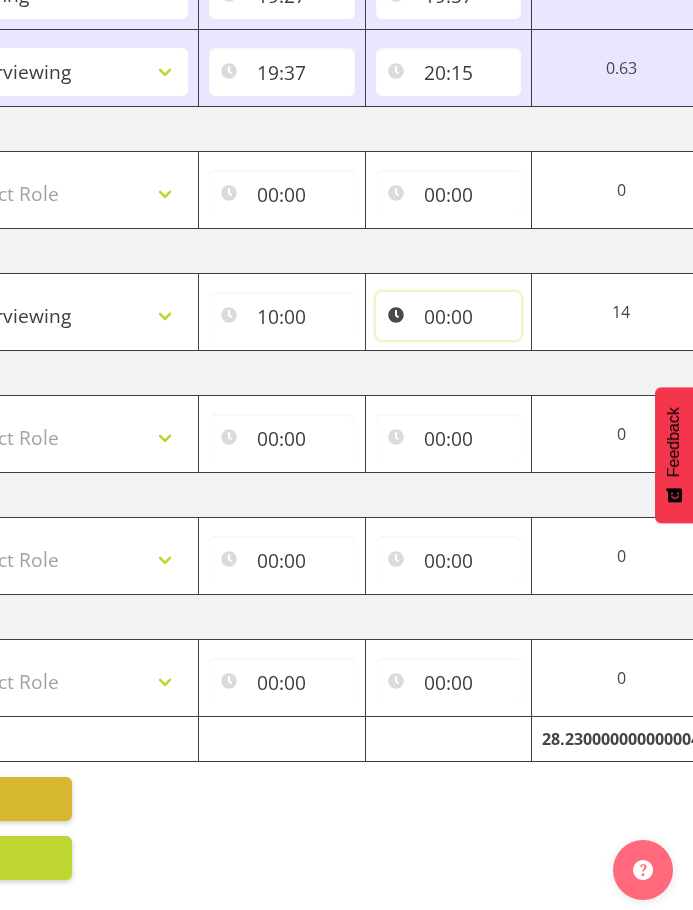 click on "00:00" at bounding box center [449, 316] 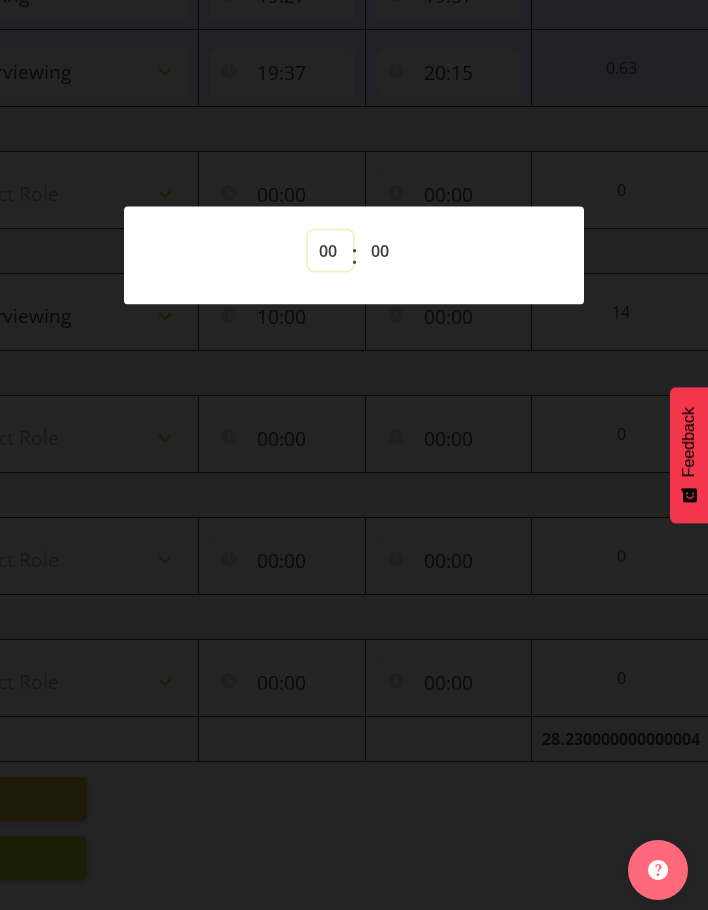 click on "00   01   02   03   04   05   06   07   08   09   10   11   12   13   14   15   16   17   18   19   20   21   22   23" at bounding box center (330, 250) 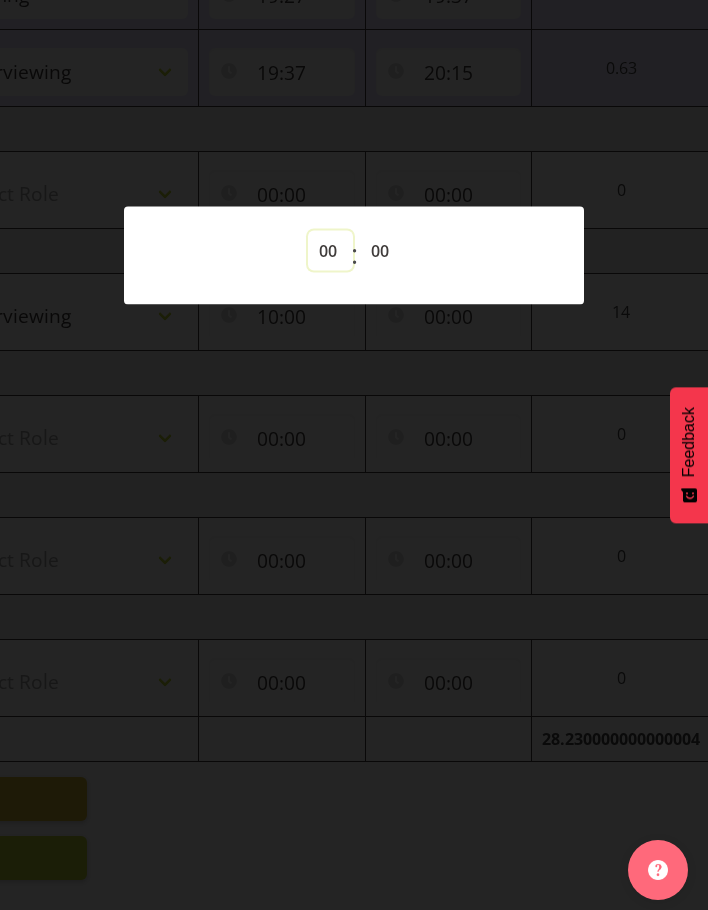 select on "13" 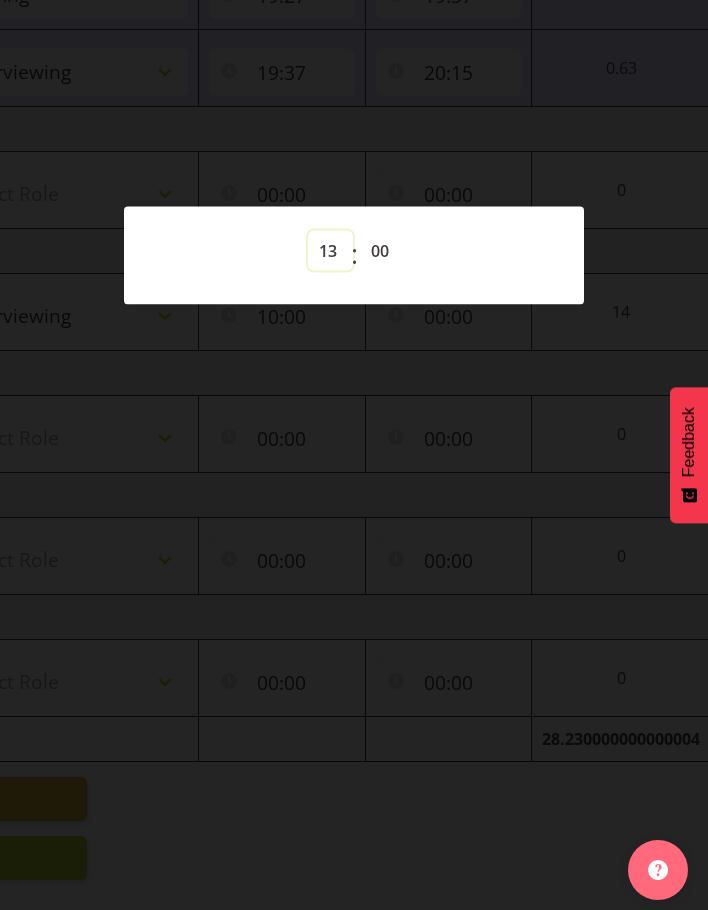 click on "00   01   02   03   04   05   06   07   08   09   10   11   12   13   14   15   16   17   18   19   20   21   22   23" at bounding box center [330, 250] 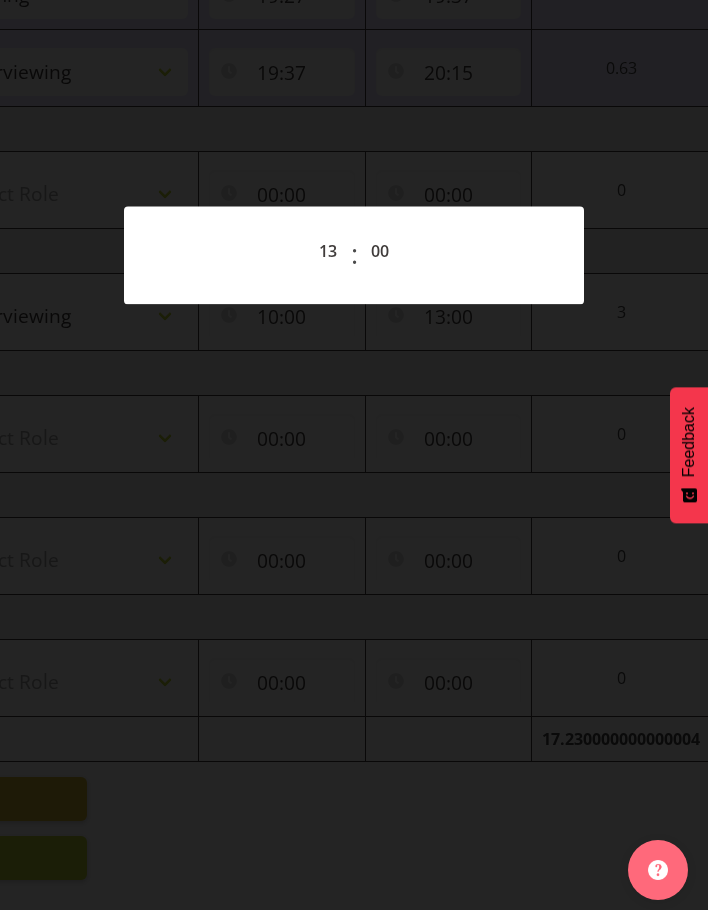 click at bounding box center [354, 455] 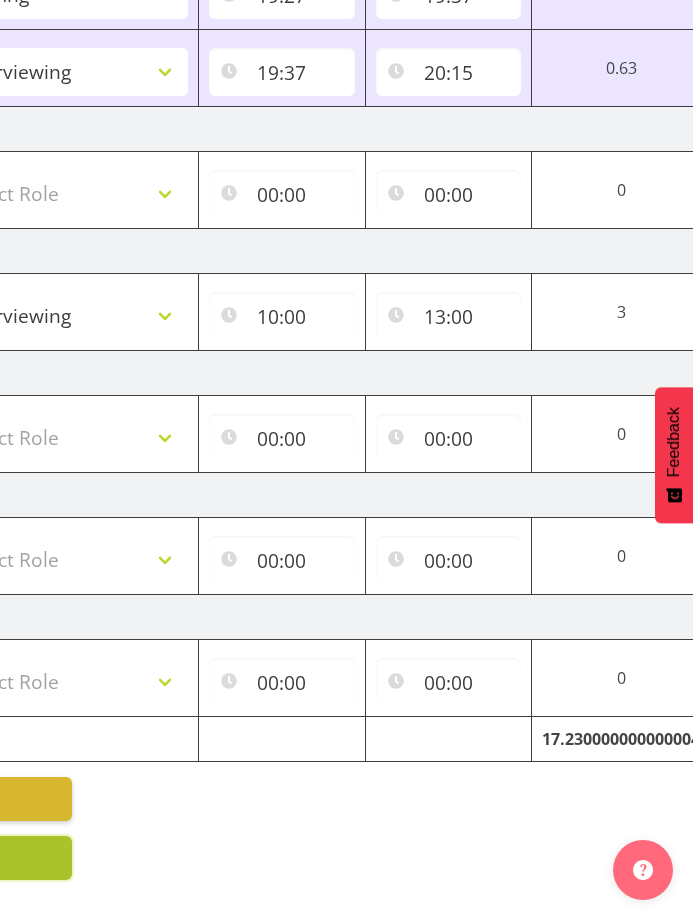 click on "Save
Entries" at bounding box center [-260, 858] 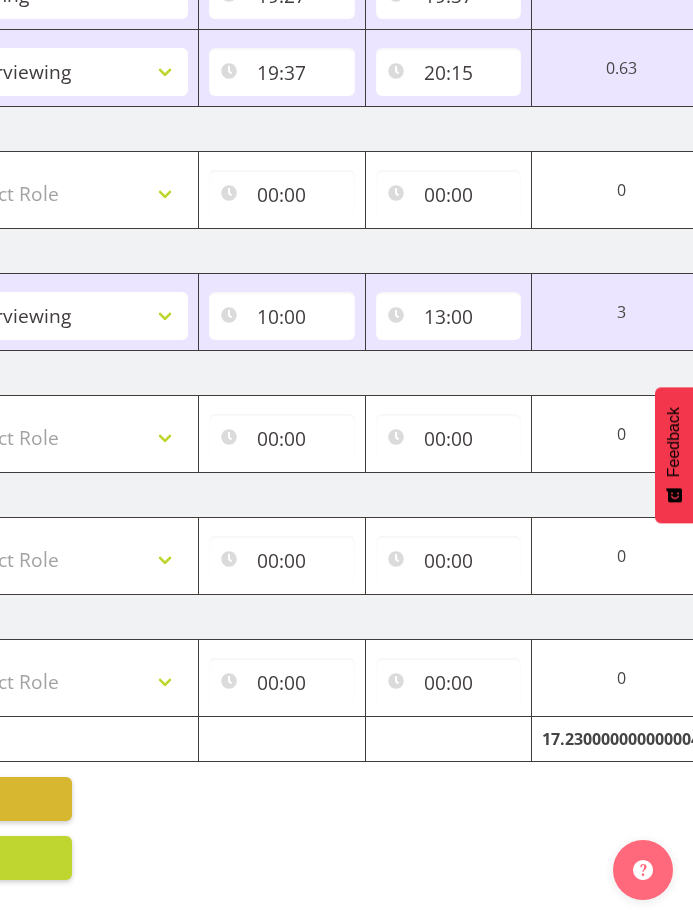 scroll, scrollTop: 0, scrollLeft: 722, axis: horizontal 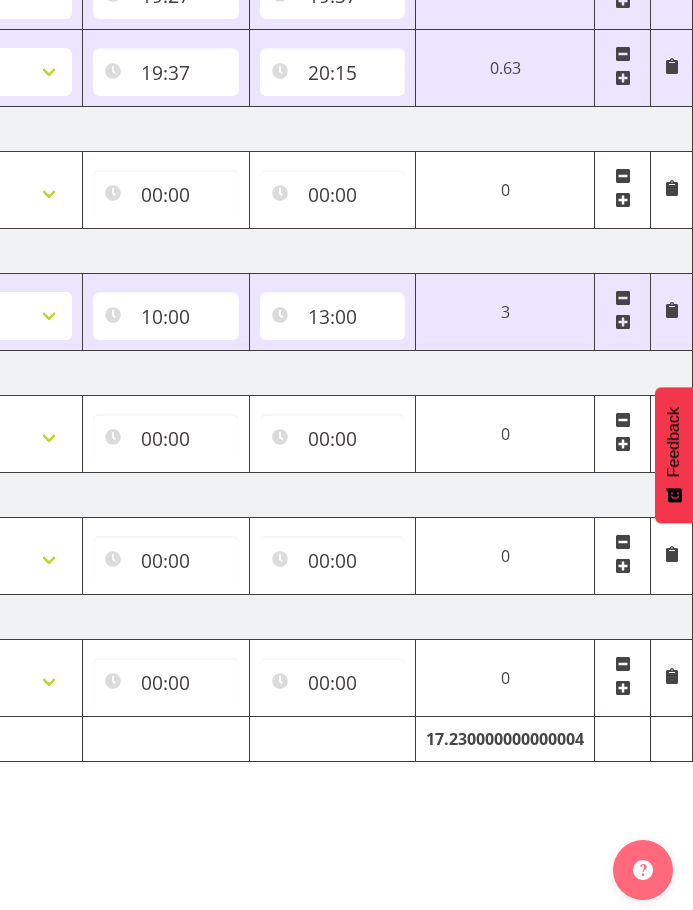 drag, startPoint x: 929, startPoint y: 958, endPoint x: 967, endPoint y: 434, distance: 525.37604 